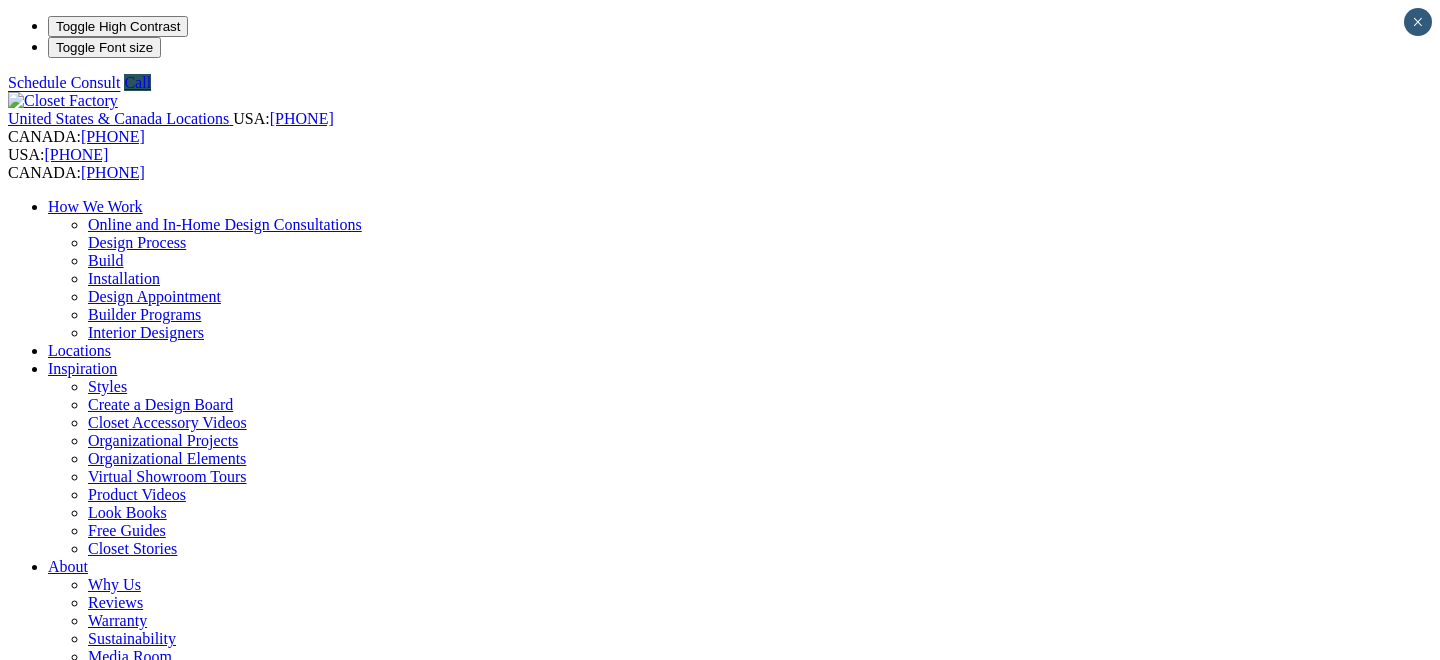 scroll, scrollTop: 0, scrollLeft: 0, axis: both 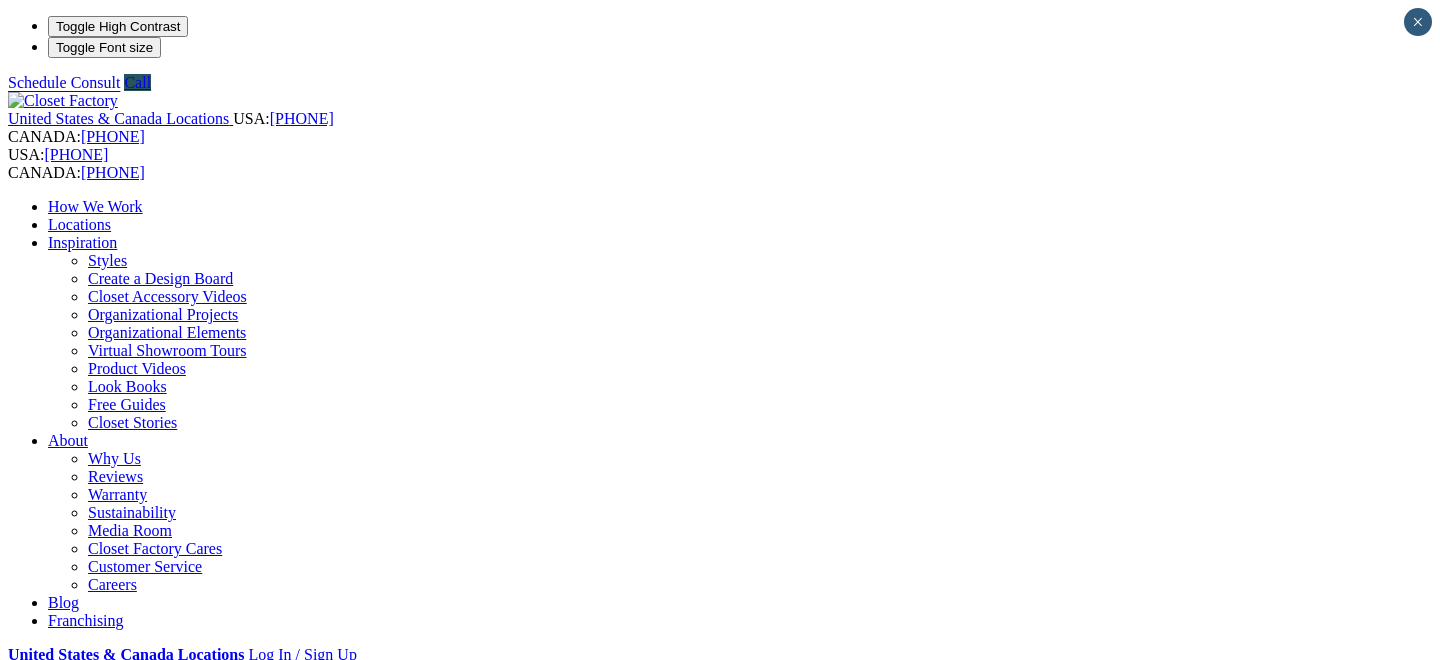 click on "Garage" at bounding box center (71, 886) 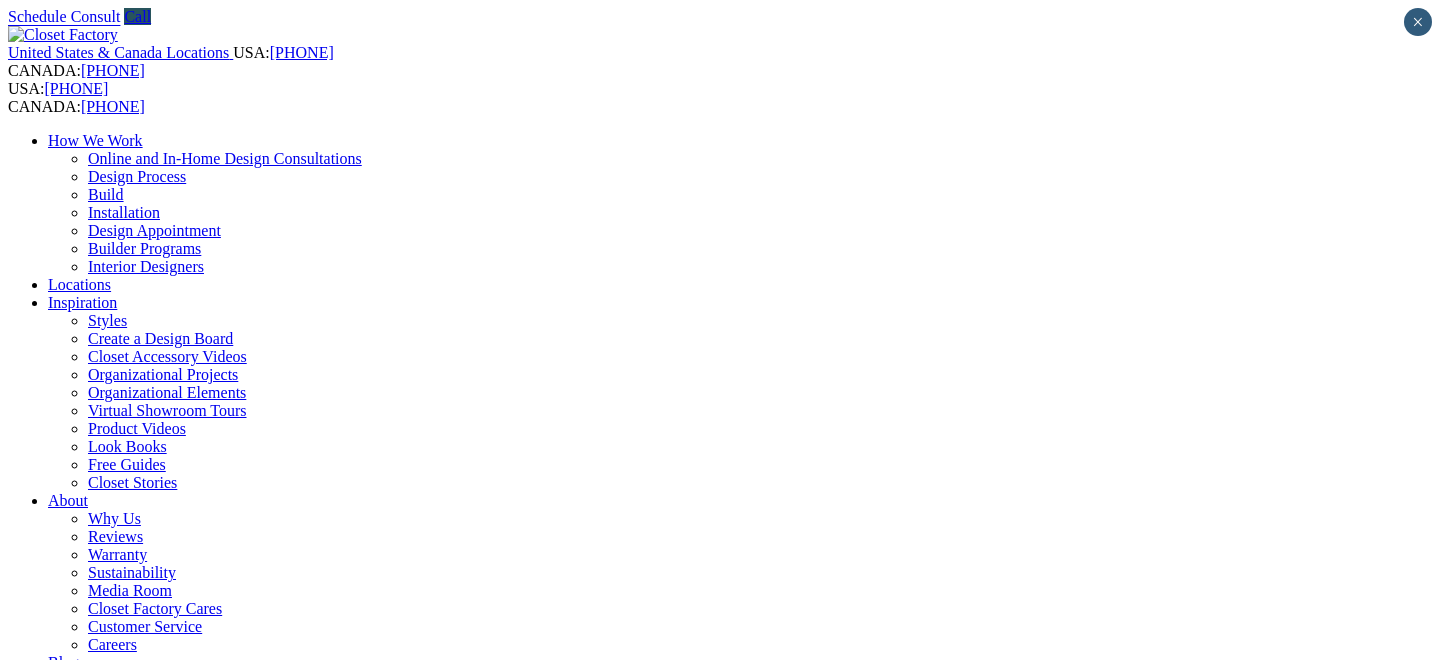 scroll, scrollTop: 0, scrollLeft: 0, axis: both 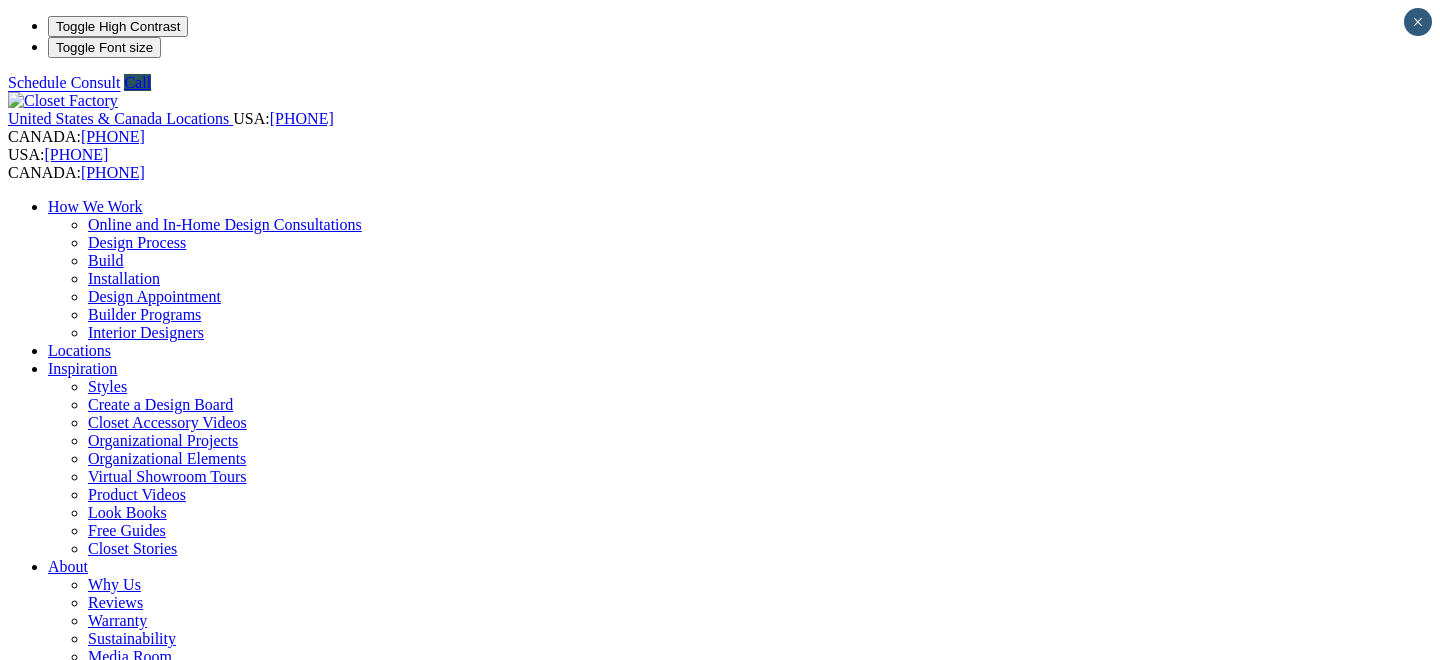 click on "Garage Storage Cabinets
Your garage can be more than just a space for cars and boxes. Add custom cabinets, workstations and shelves to maximize the storage in your home." at bounding box center [-2152, 2093] 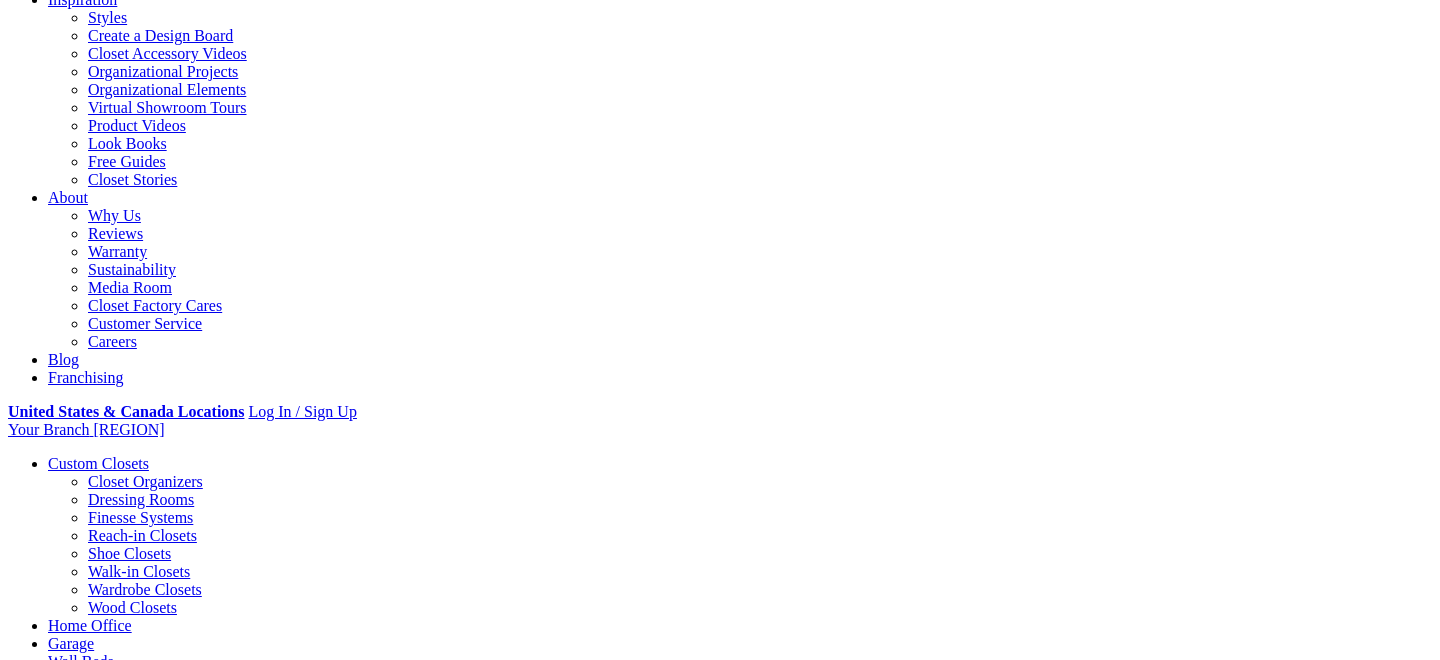 scroll, scrollTop: 379, scrollLeft: 0, axis: vertical 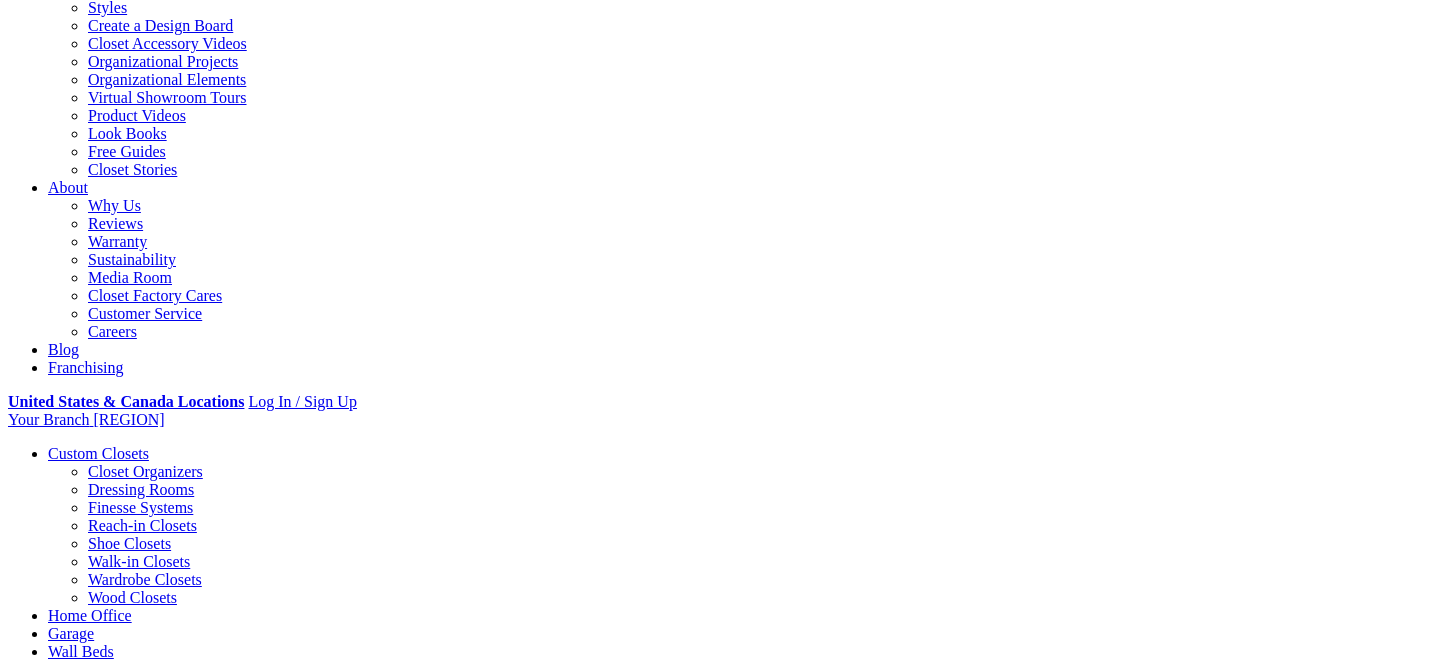 click on "CLOSE (X)" at bounding box center (46, 1474) 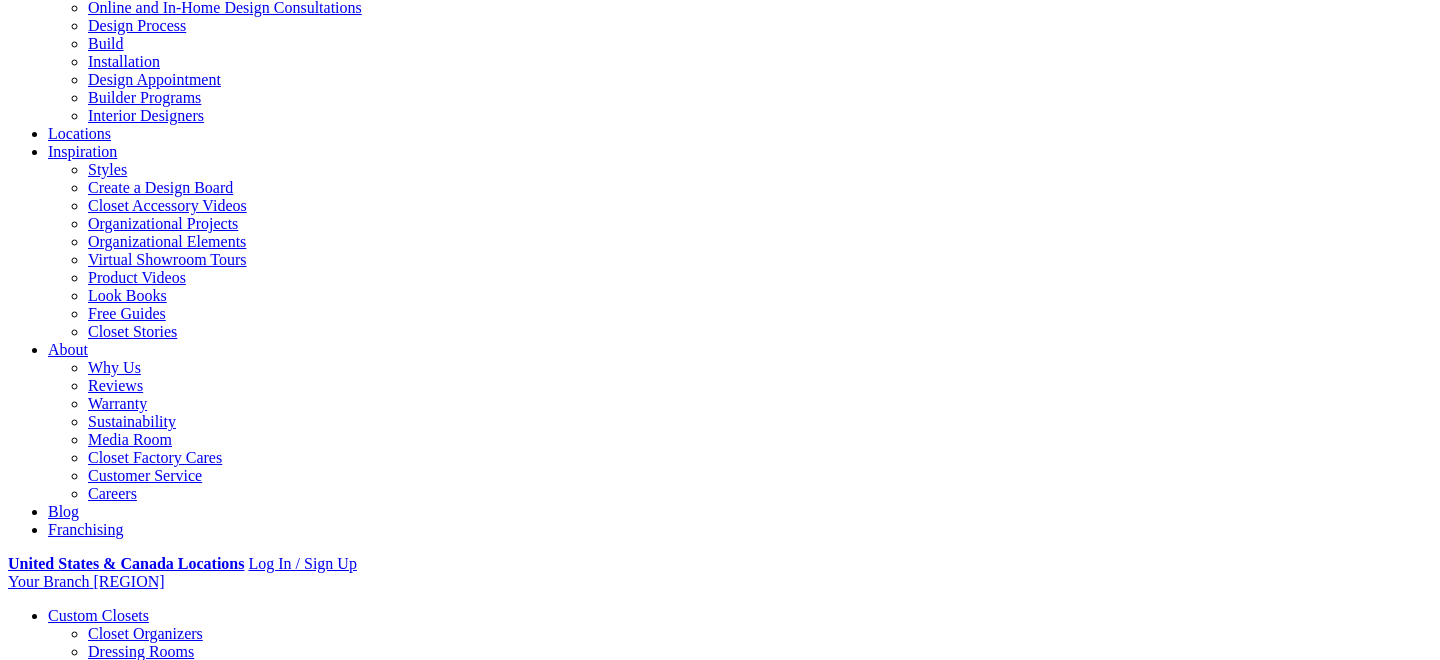 scroll, scrollTop: 220, scrollLeft: 0, axis: vertical 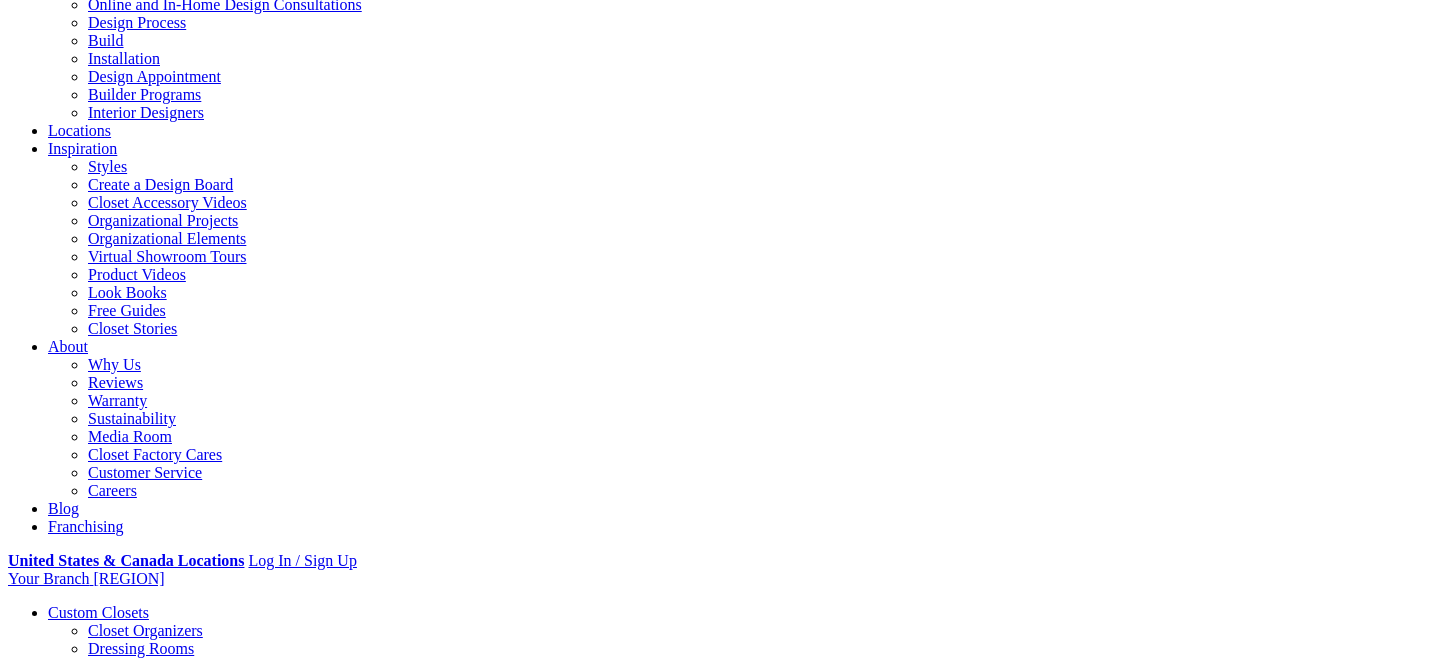 click on "Gallery" at bounding box center (111, 1698) 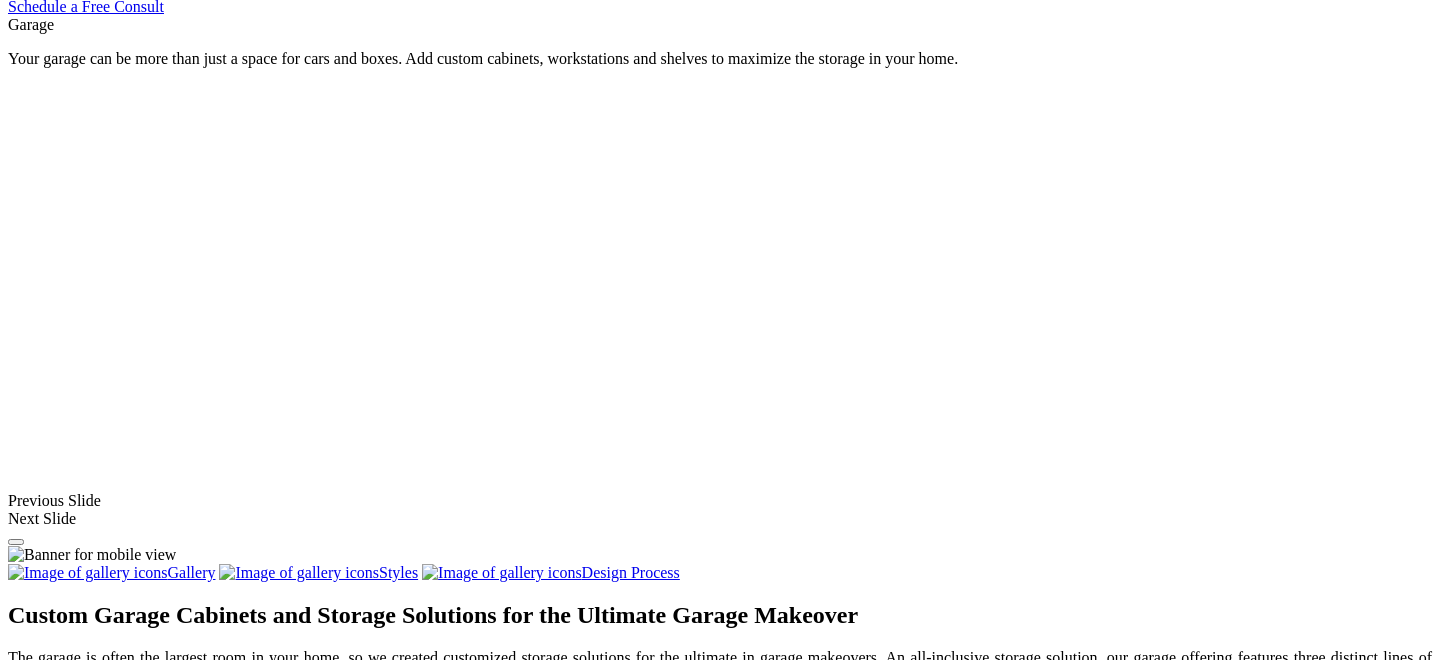 scroll, scrollTop: 1357, scrollLeft: 0, axis: vertical 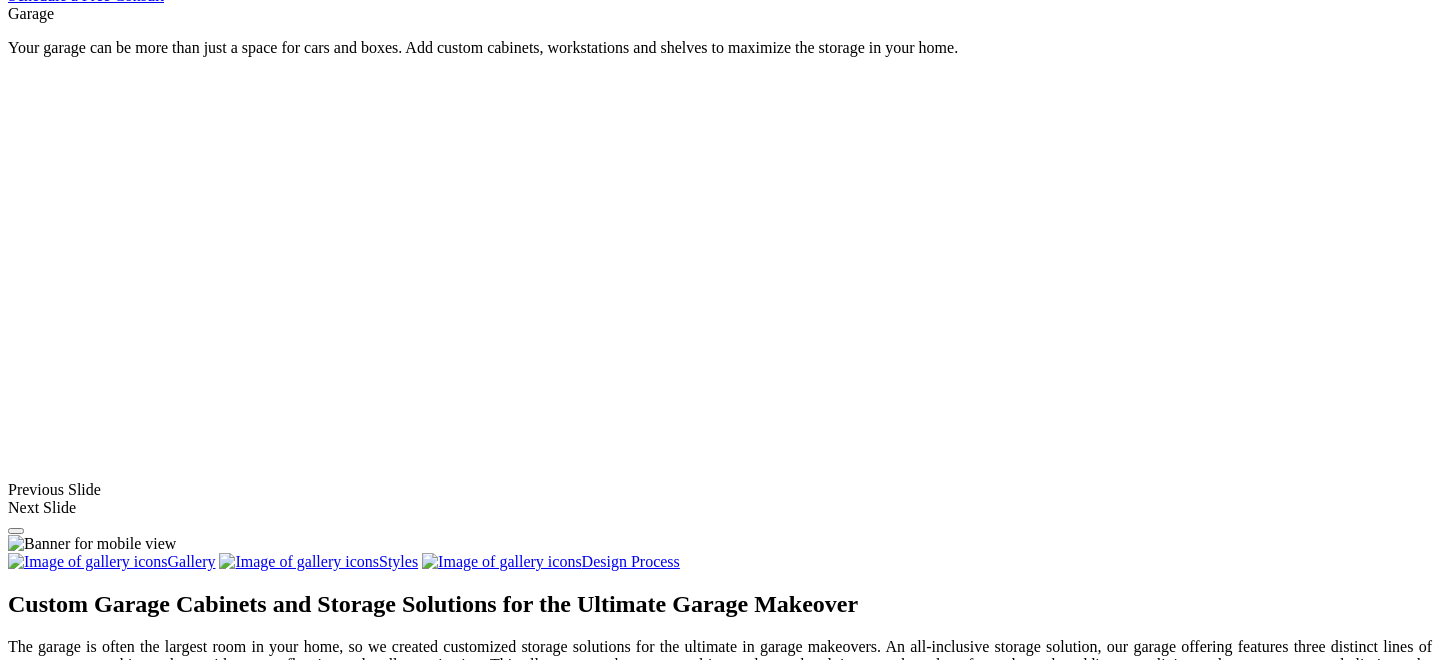 click at bounding box center [186, 1438] 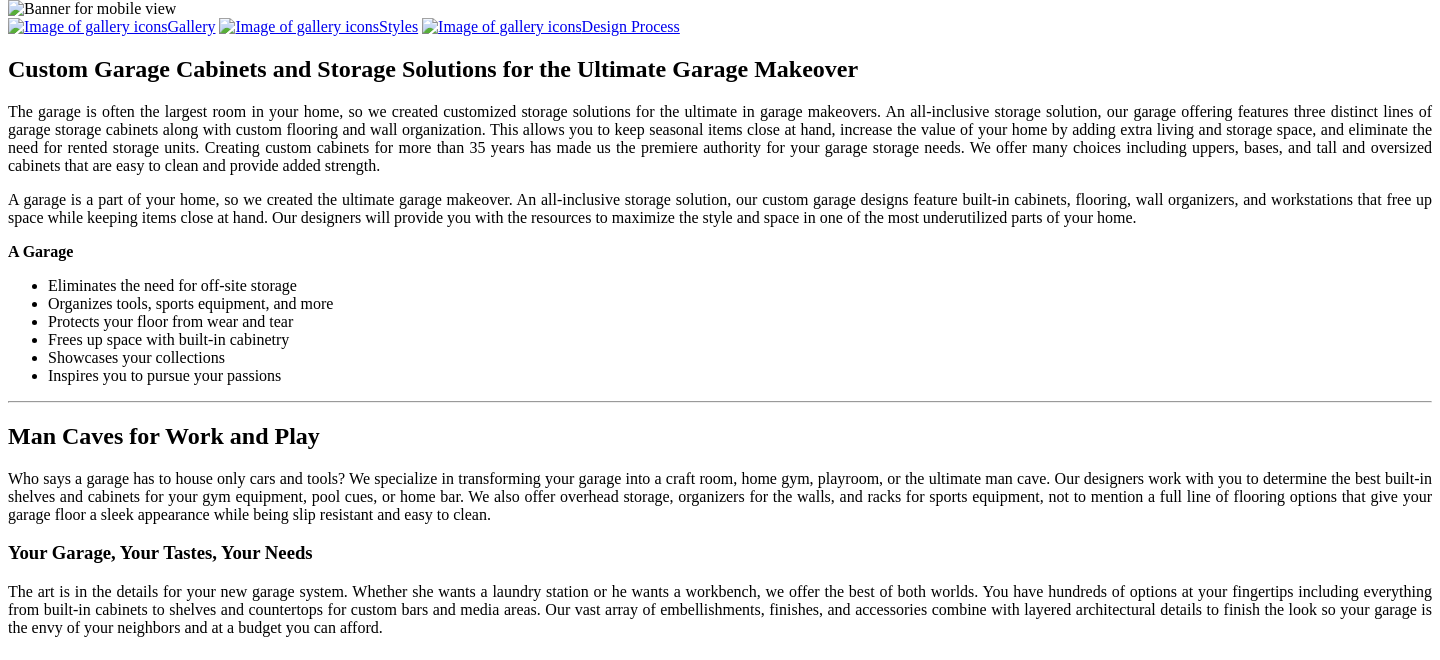 scroll, scrollTop: 1904, scrollLeft: 0, axis: vertical 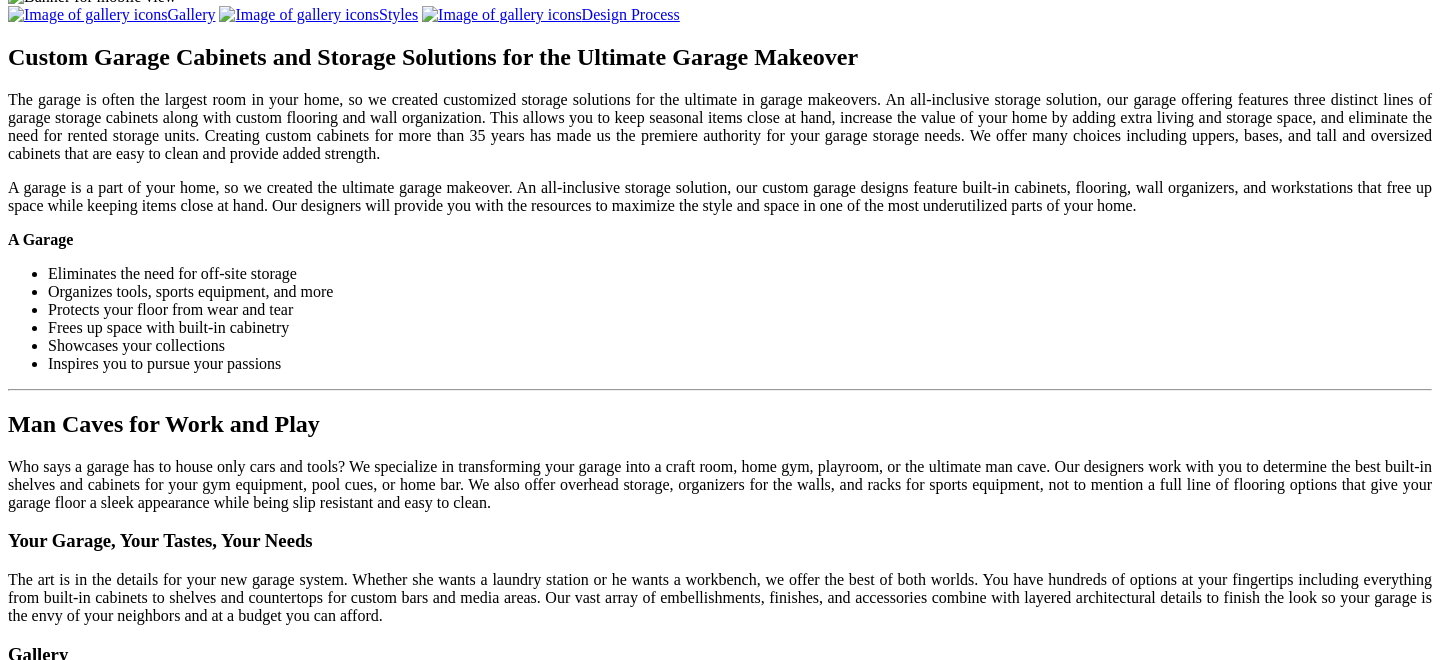 click on "Load More" at bounding box center [44, 1565] 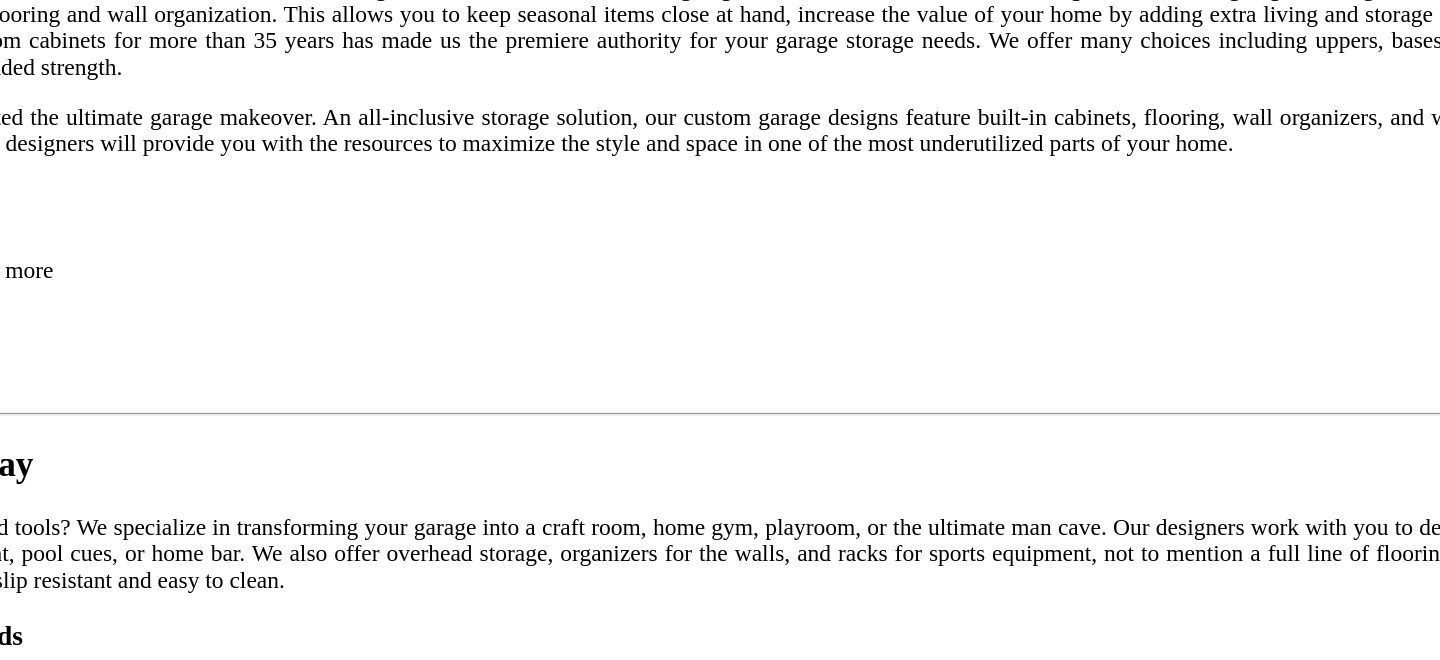 click at bounding box center (8, 33764) 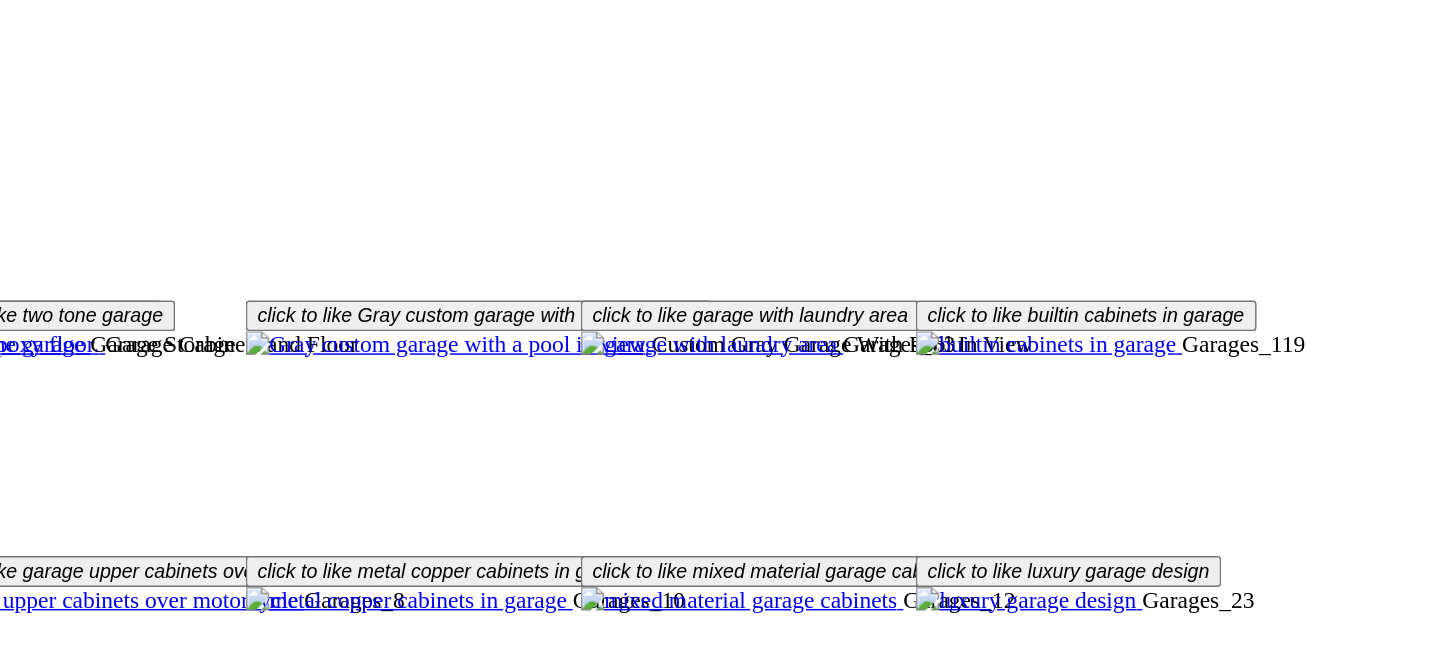 scroll, scrollTop: 2371, scrollLeft: 0, axis: vertical 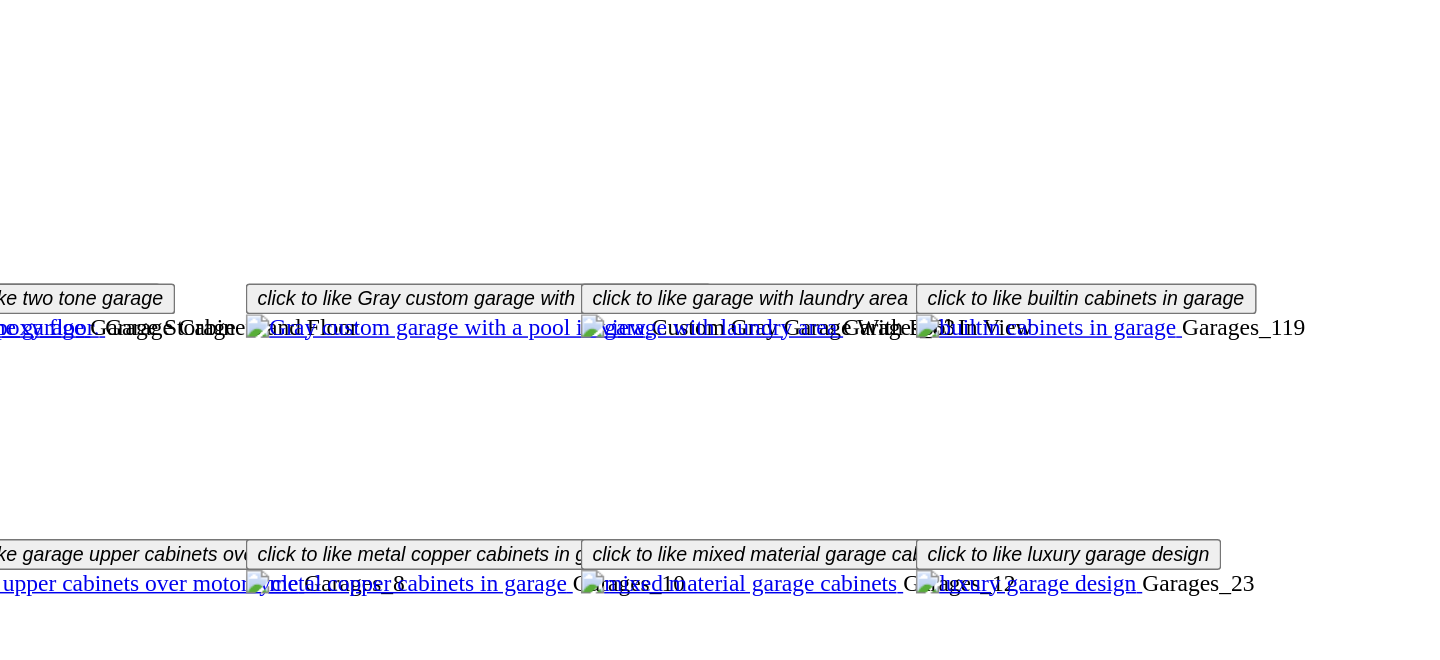 click on "Load More" at bounding box center [44, 1446] 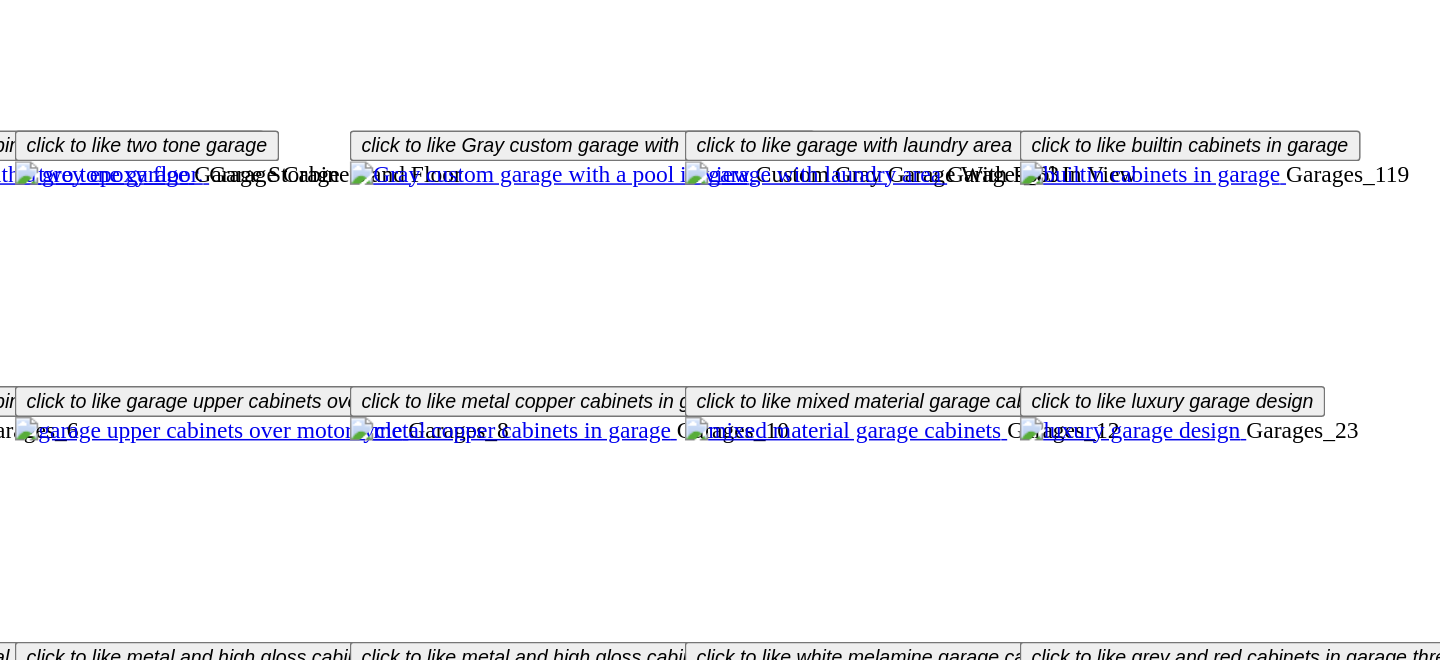 scroll, scrollTop: 2467, scrollLeft: 0, axis: vertical 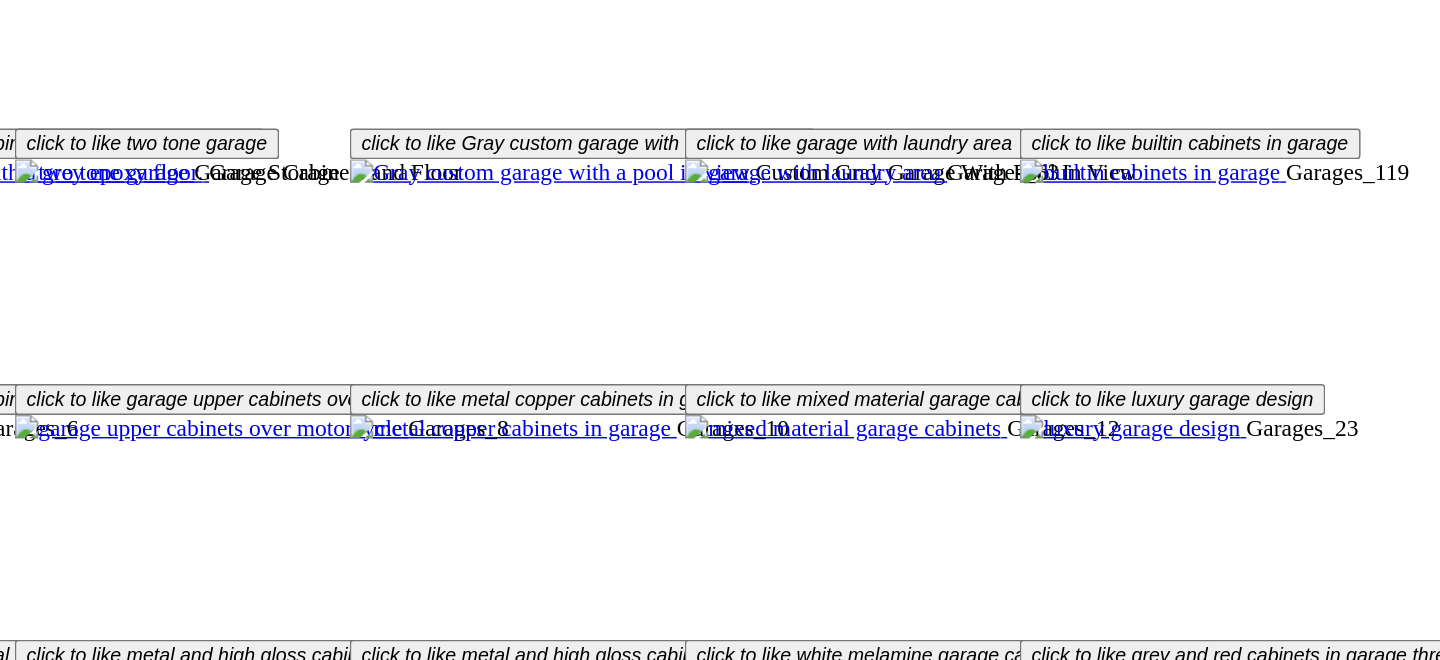 click at bounding box center [97, 1546] 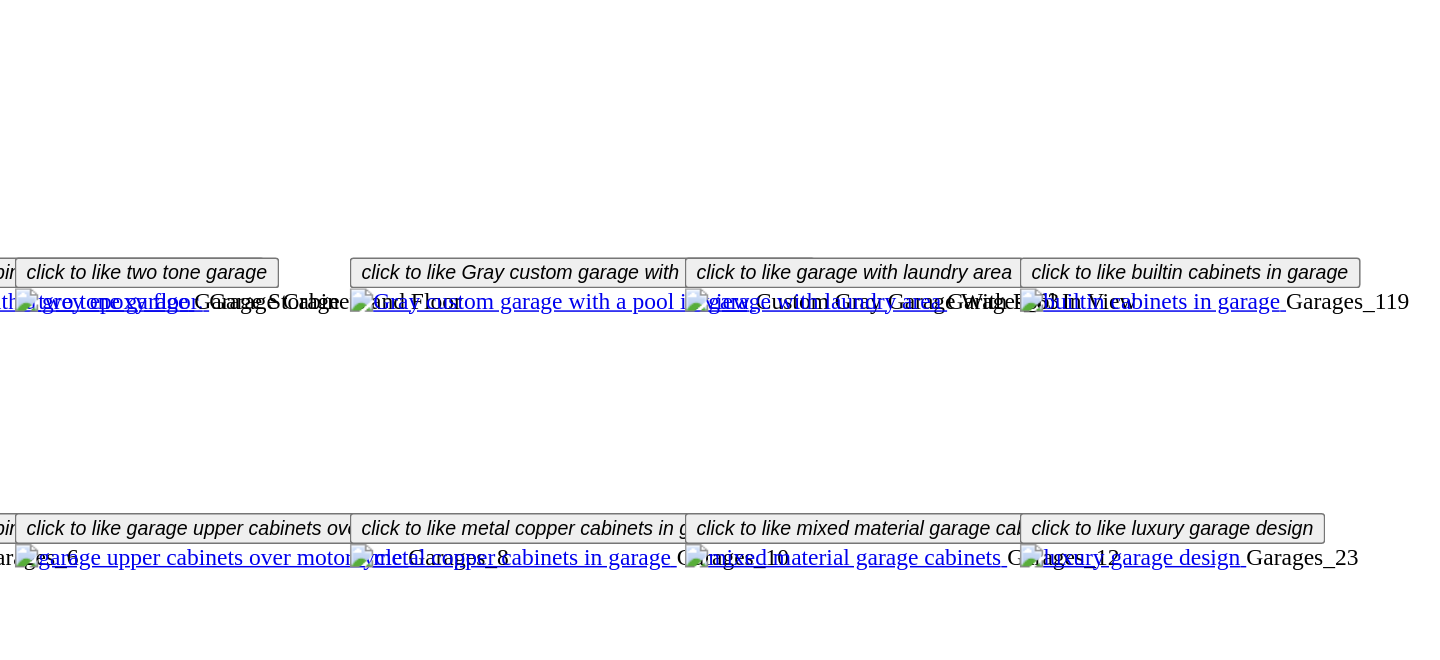 click at bounding box center (8, 33549) 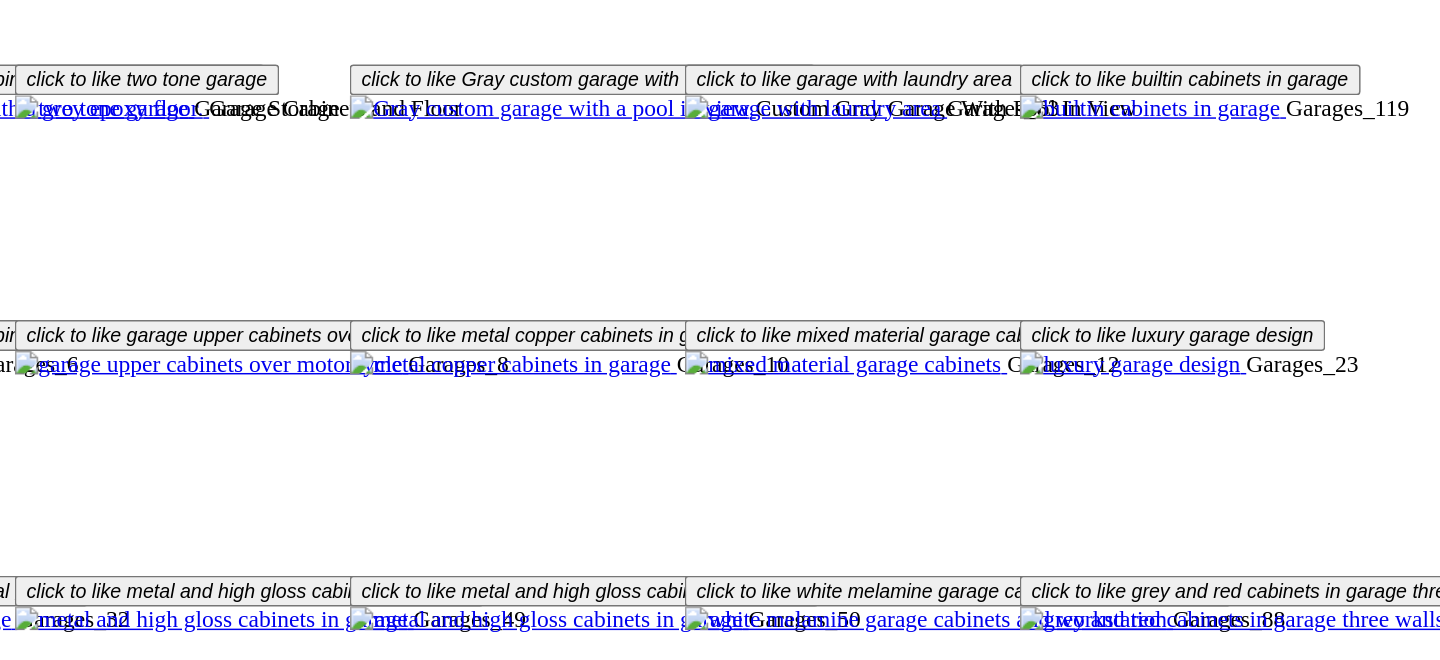 scroll, scrollTop: 2704, scrollLeft: 0, axis: vertical 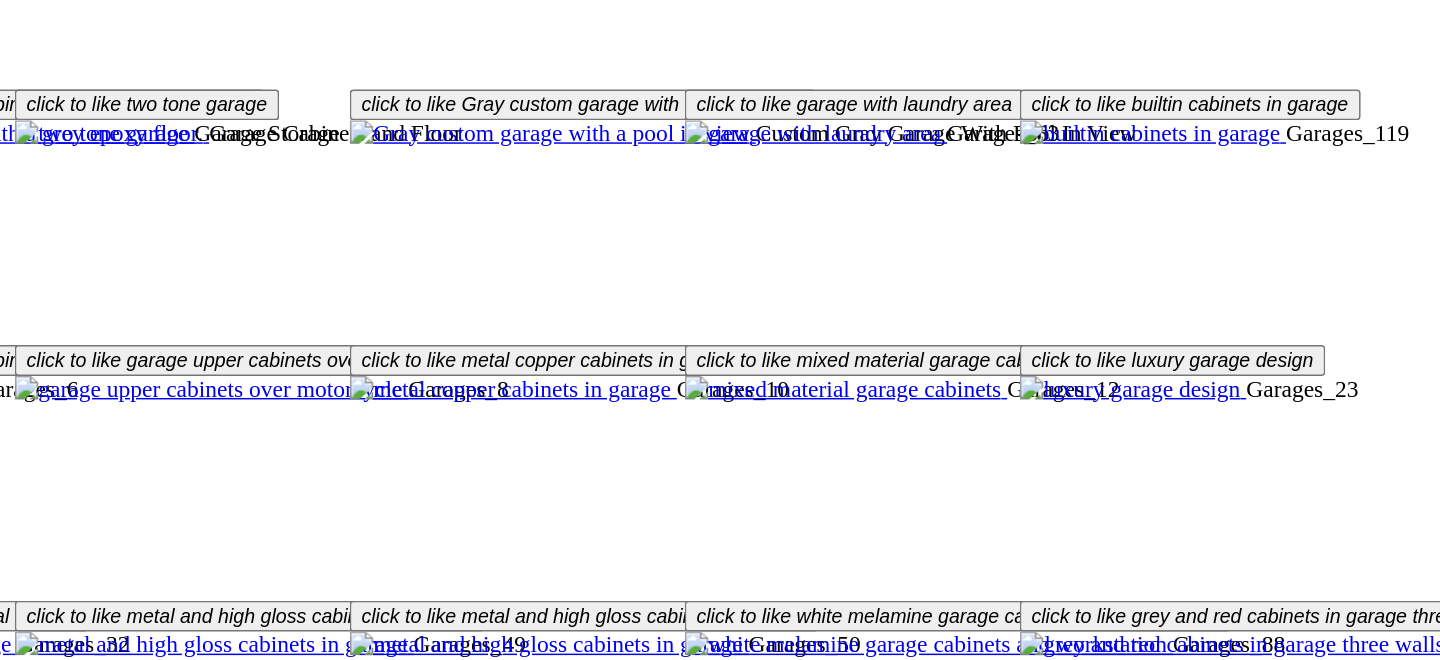 click at bounding box center [800, 1309] 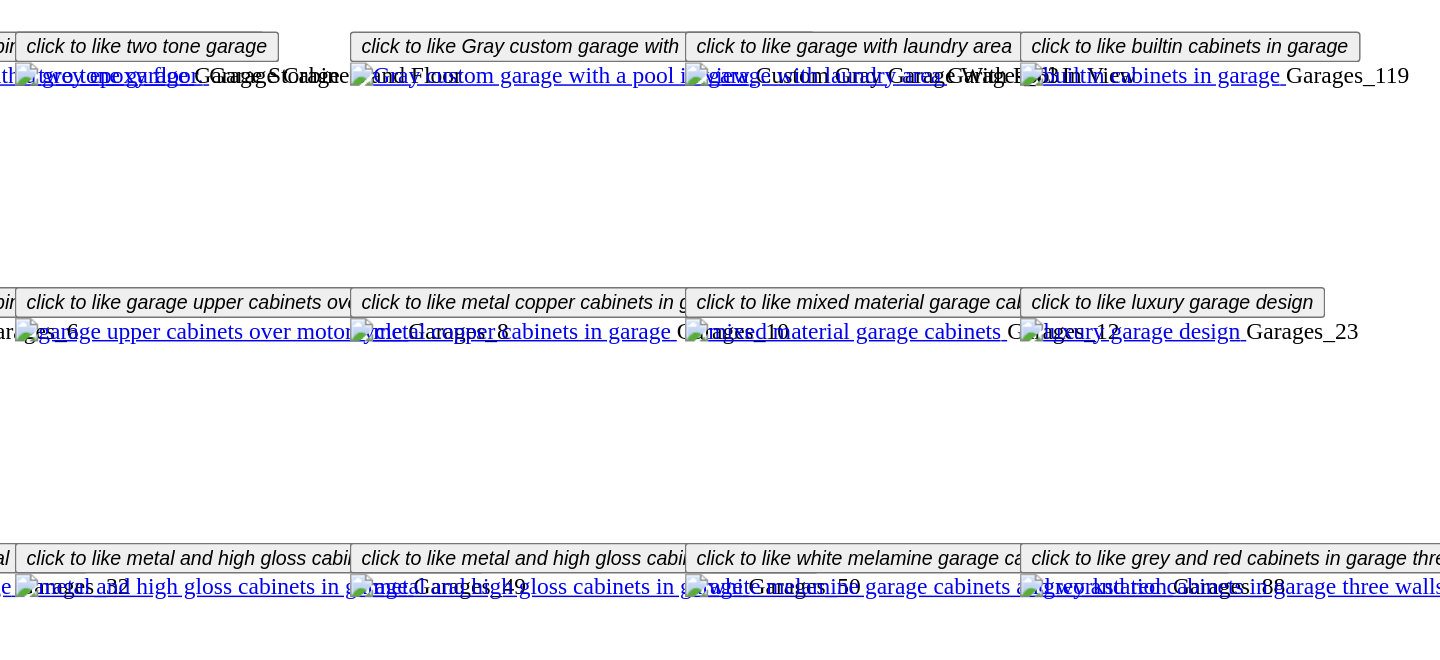 click at bounding box center [8, 33312] 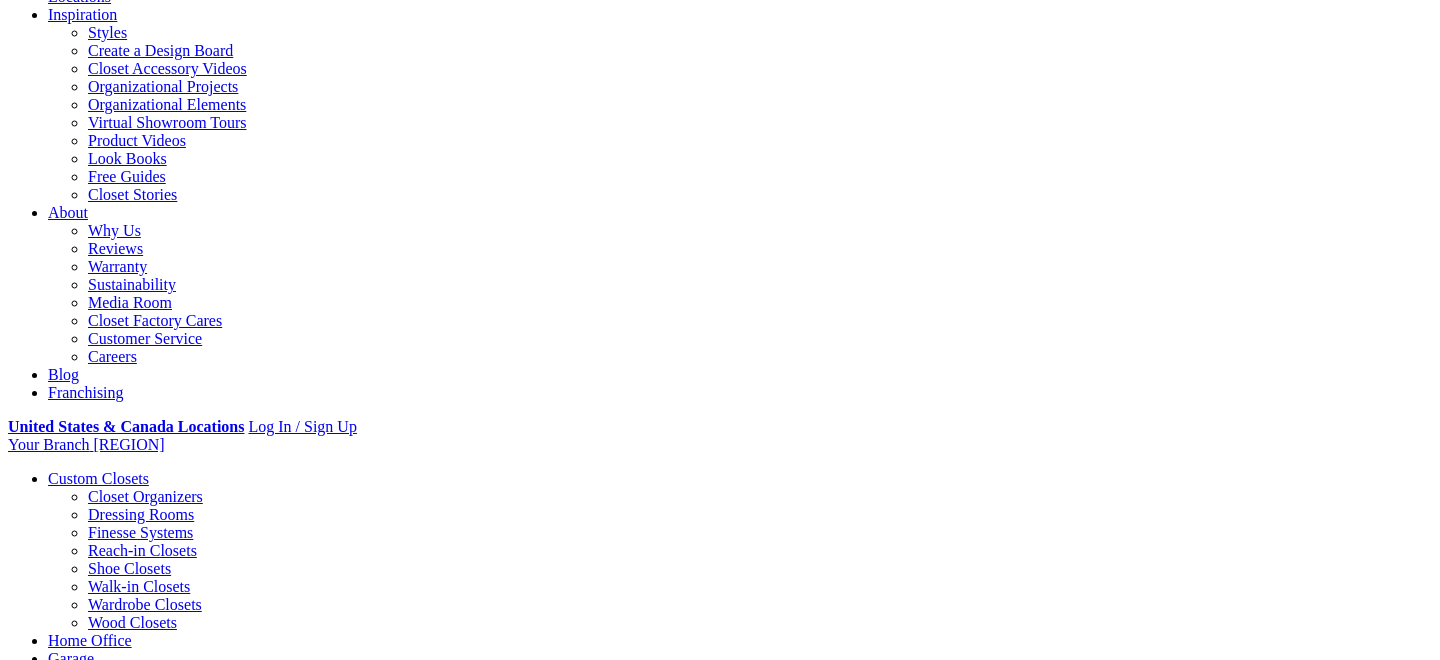 scroll, scrollTop: 383, scrollLeft: 0, axis: vertical 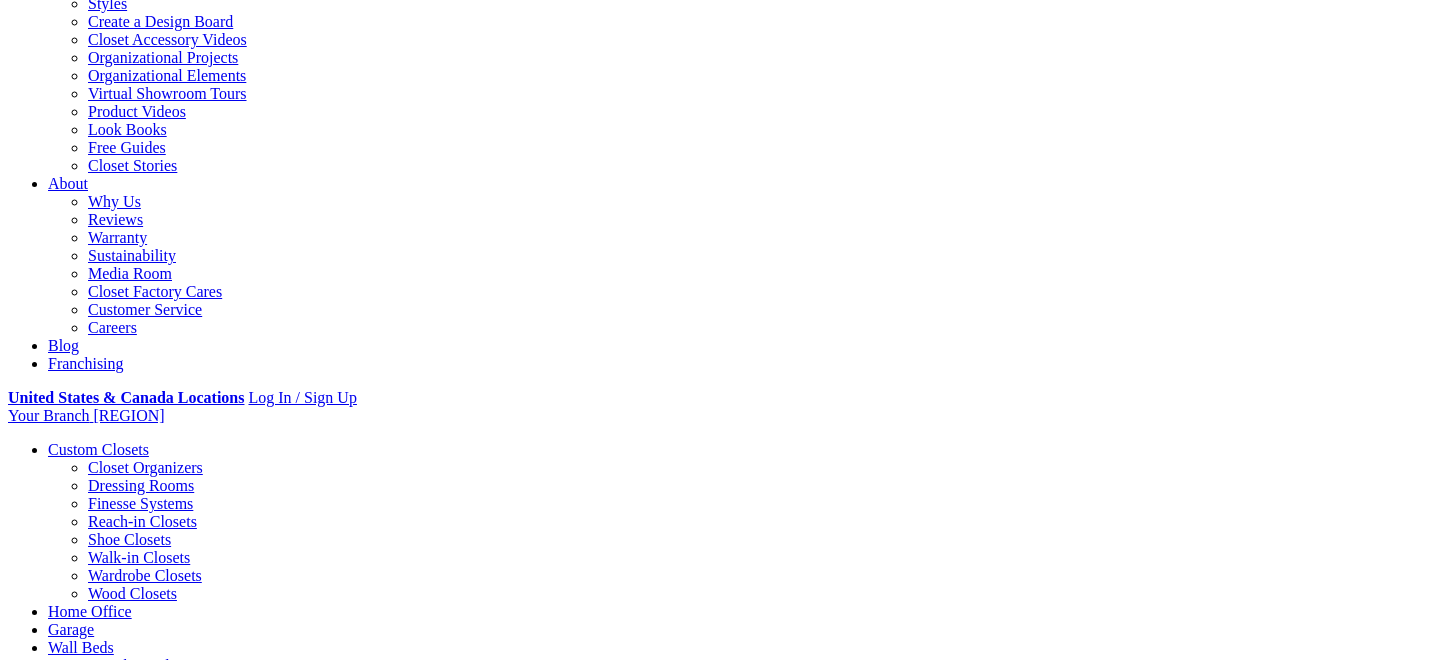 click on "Styles" at bounding box center [318, 1535] 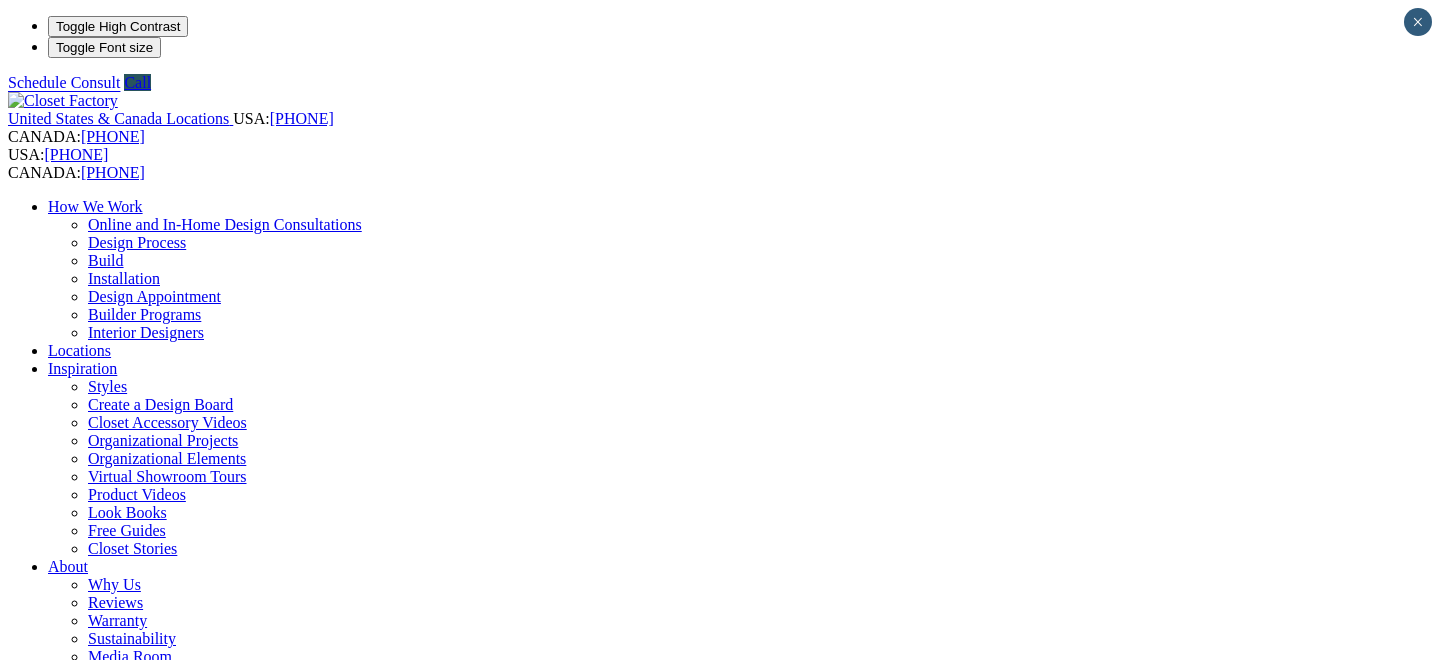 scroll, scrollTop: 0, scrollLeft: 0, axis: both 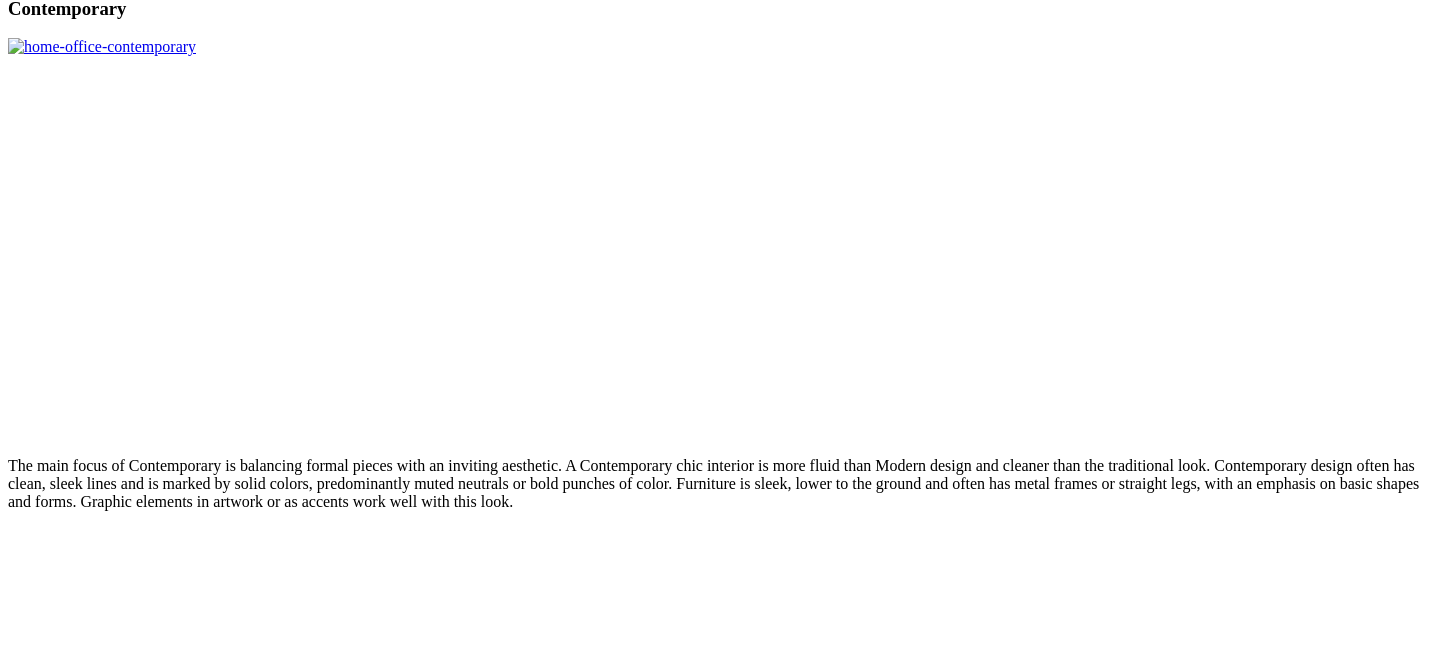 click on "Garage" at bounding box center [71, -1448] 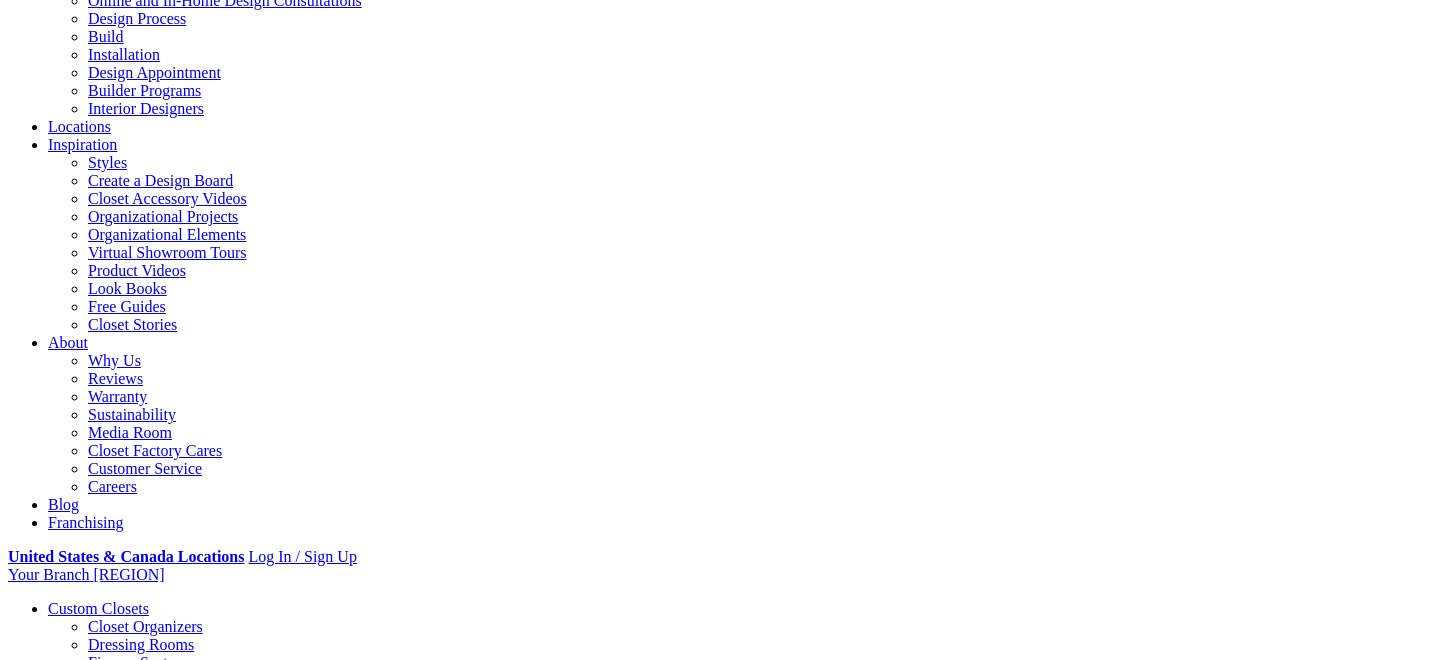 scroll, scrollTop: 0, scrollLeft: 0, axis: both 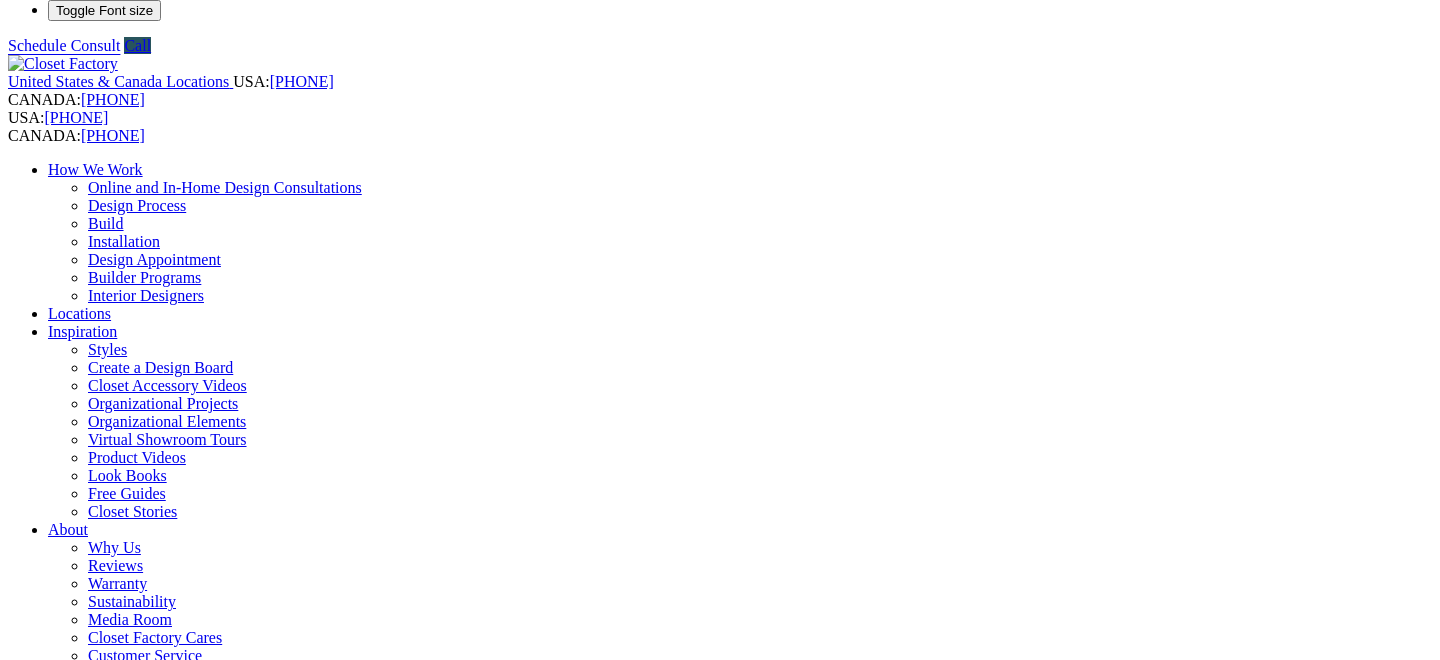 click on "Next Slide" at bounding box center [720, 1882] 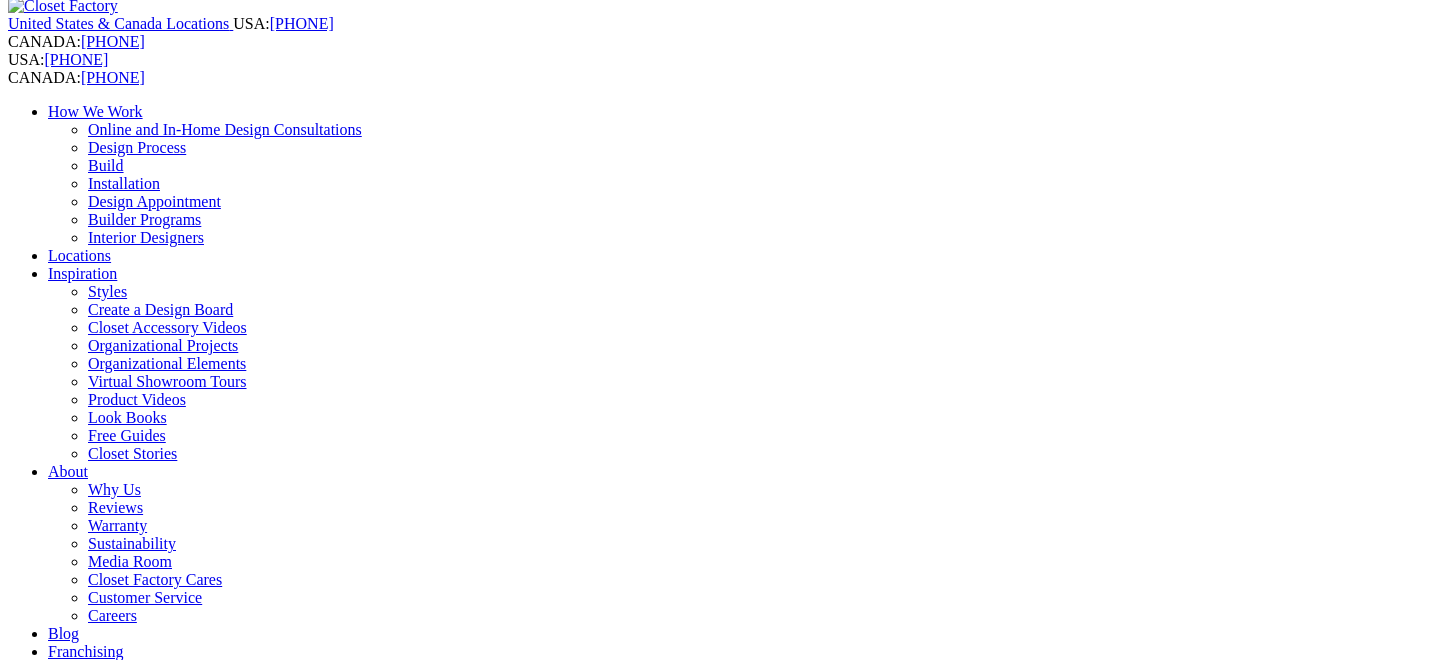 scroll, scrollTop: 123, scrollLeft: 0, axis: vertical 